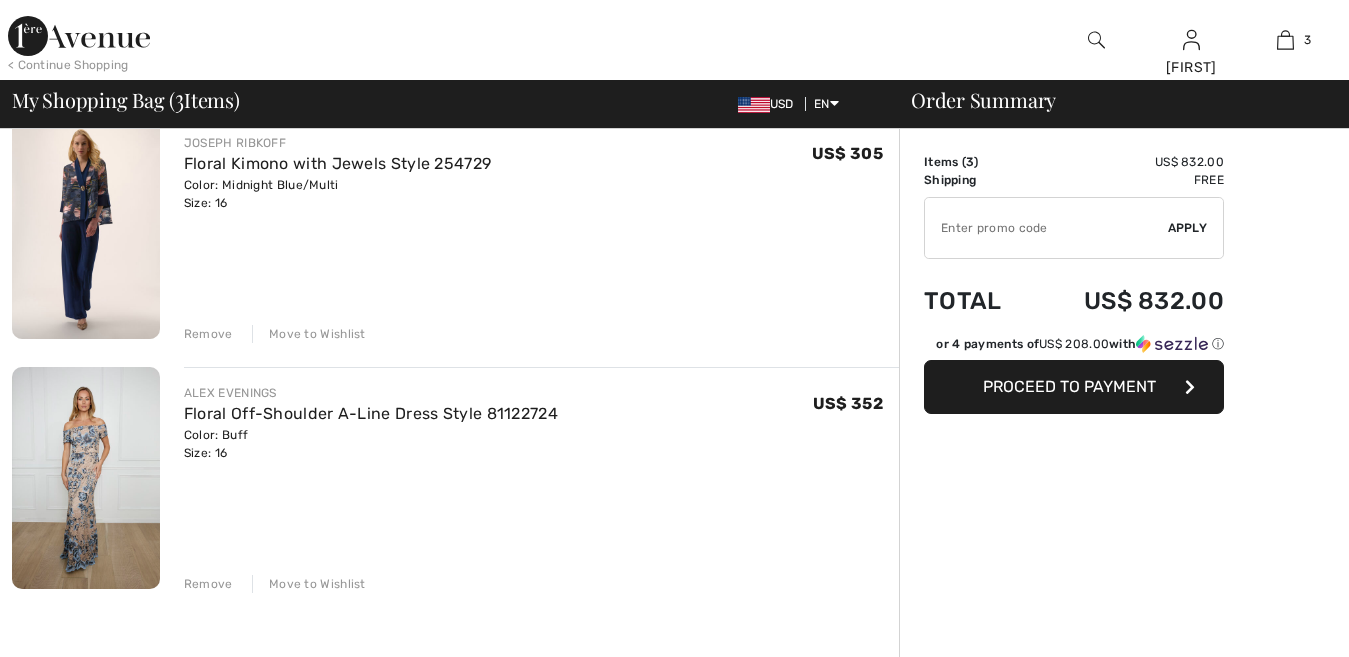 scroll, scrollTop: 425, scrollLeft: 0, axis: vertical 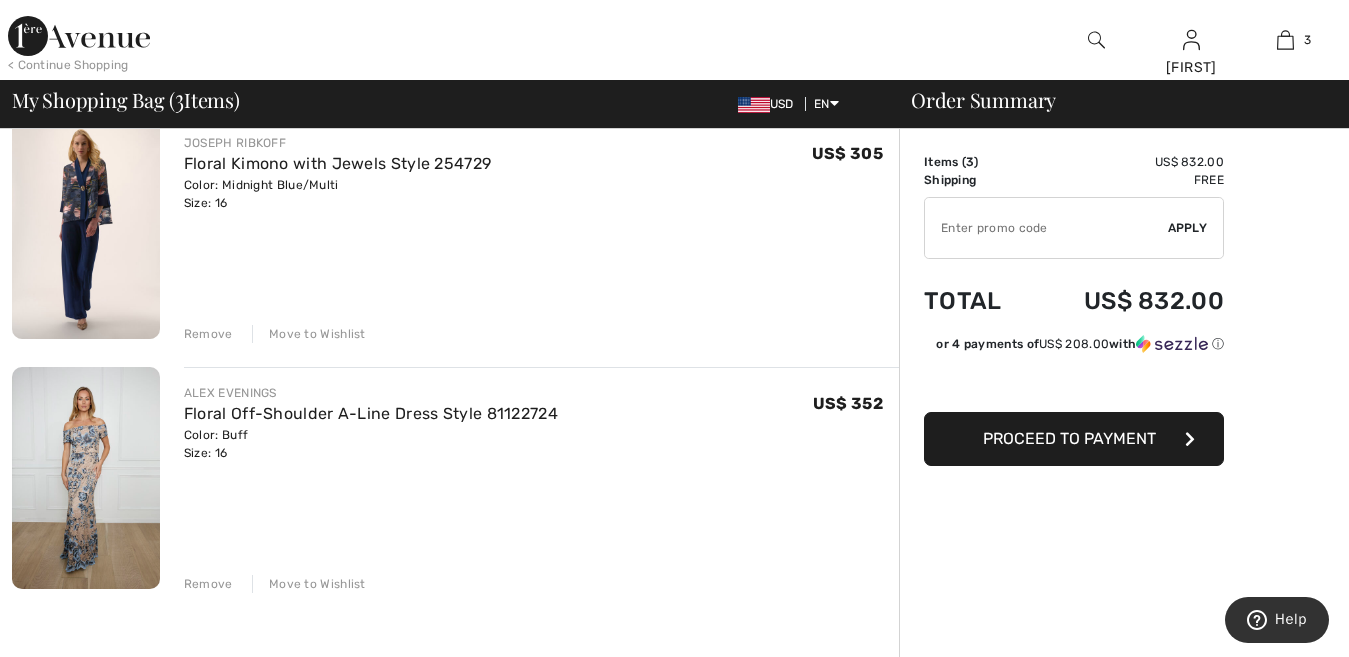 click on "Remove" at bounding box center [208, 584] 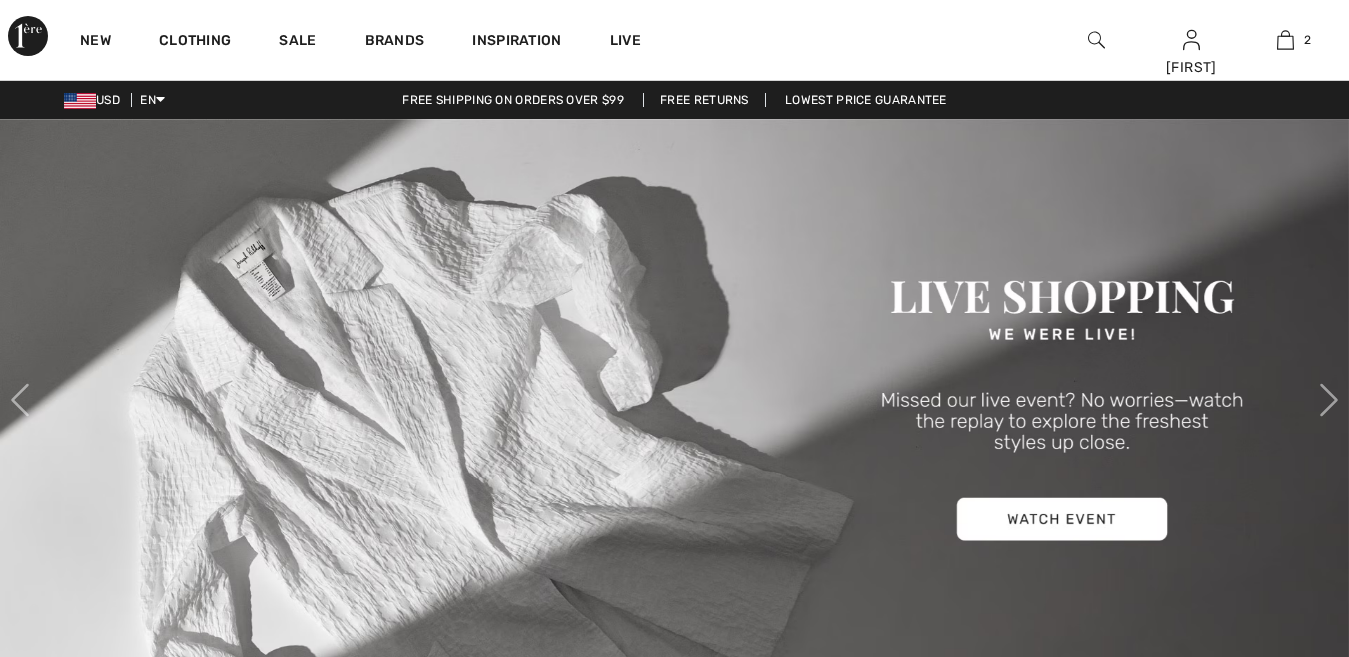 scroll, scrollTop: 0, scrollLeft: 0, axis: both 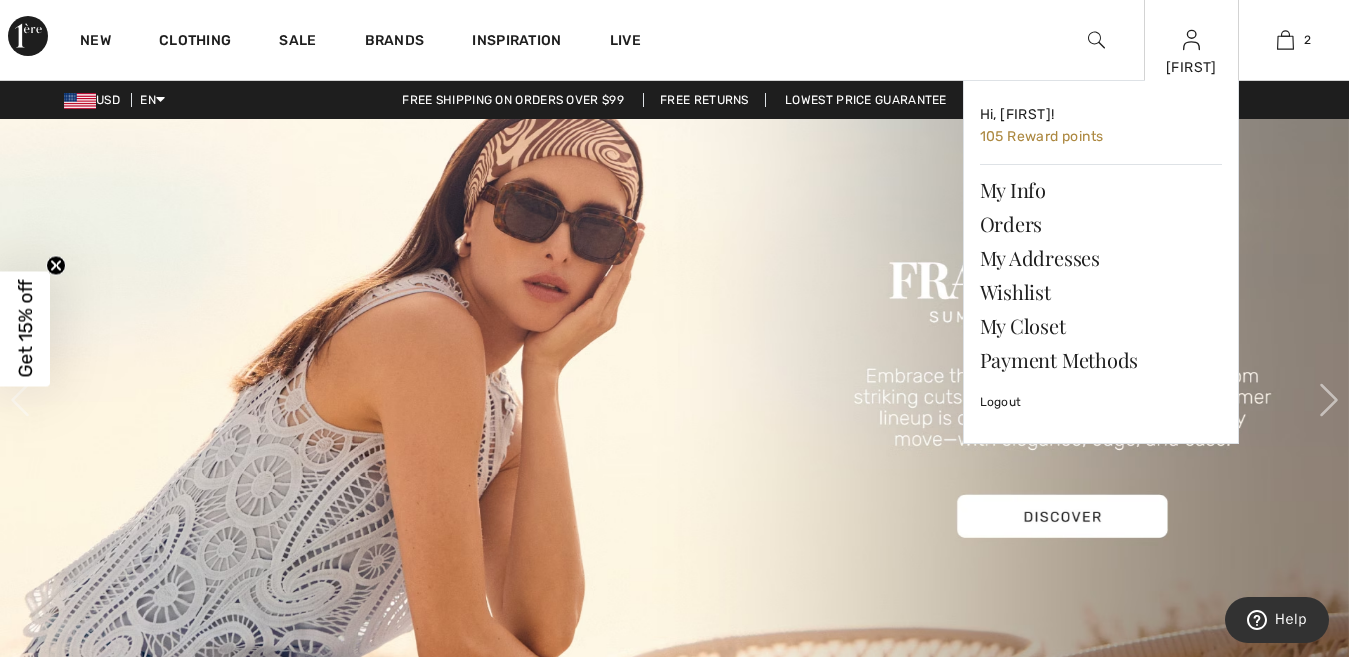 click at bounding box center [1191, 40] 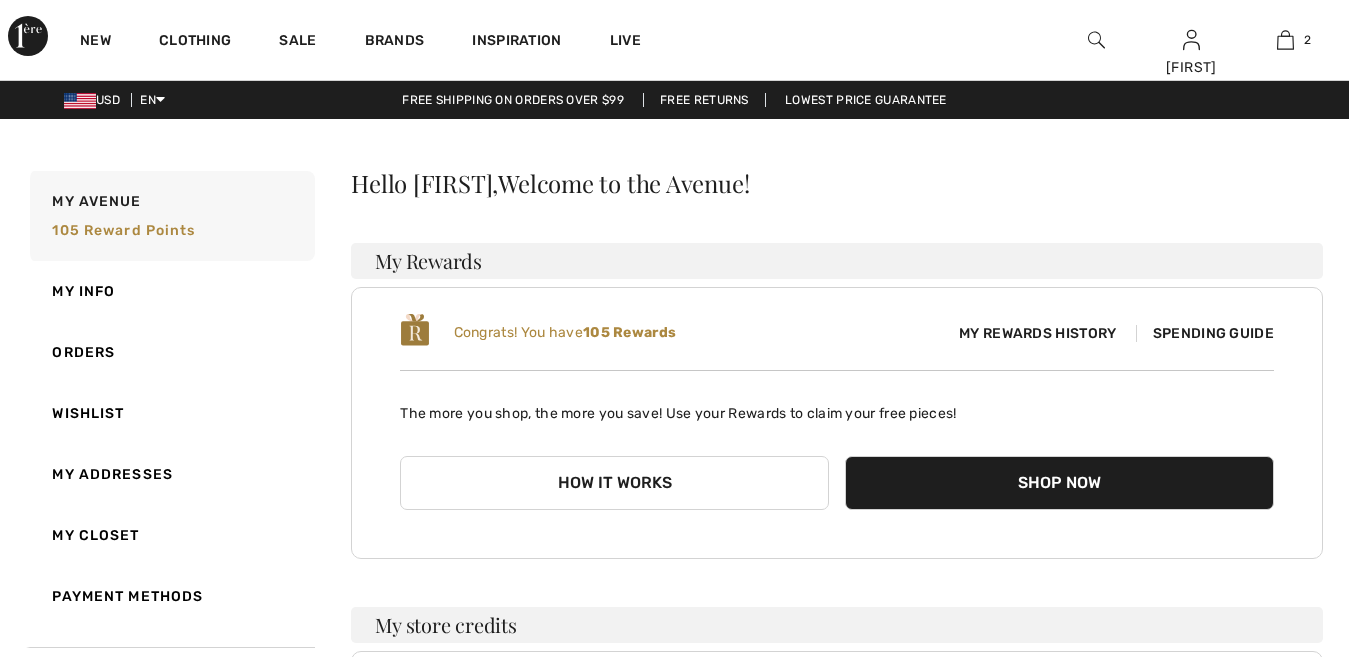 scroll, scrollTop: 0, scrollLeft: 0, axis: both 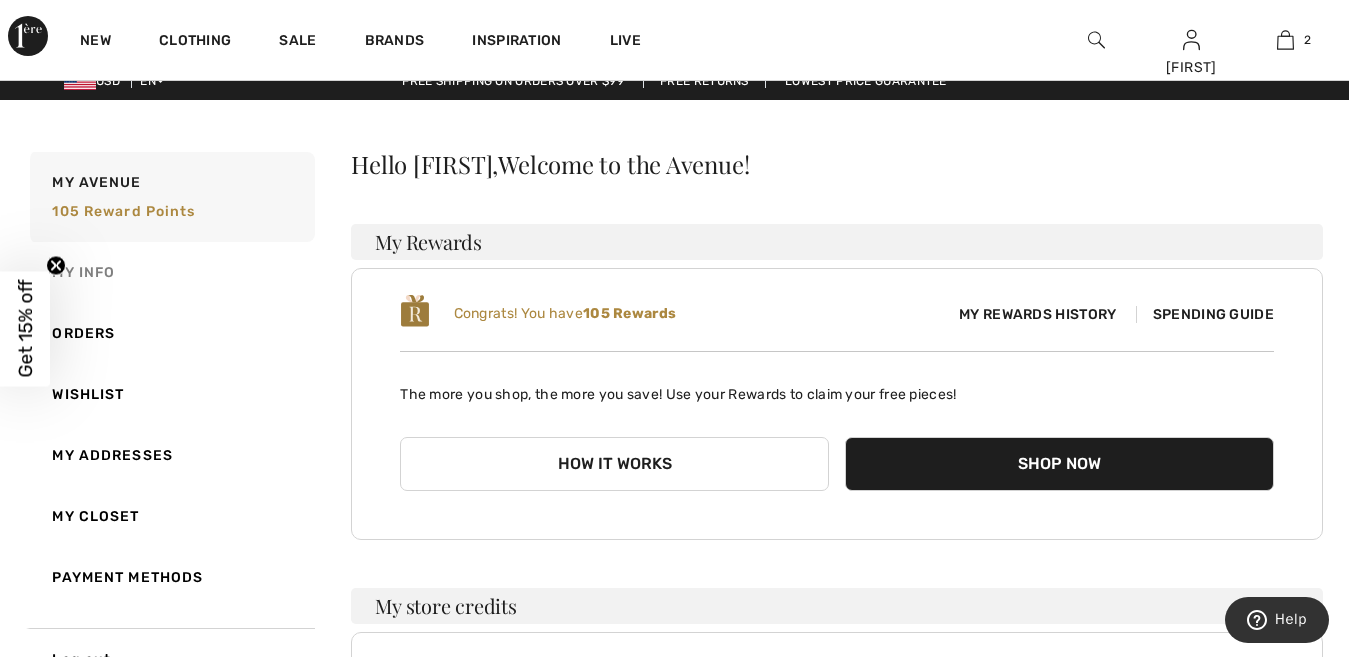 click on "My Info" at bounding box center [170, 272] 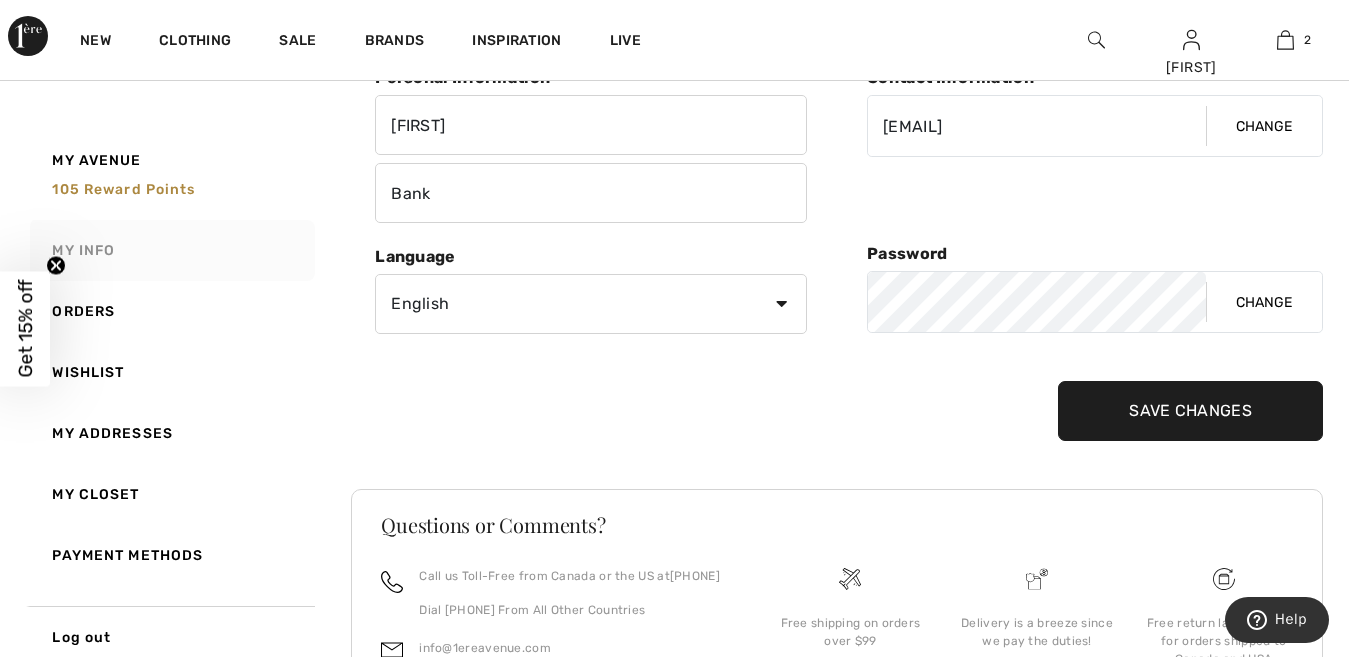 scroll, scrollTop: 190, scrollLeft: 0, axis: vertical 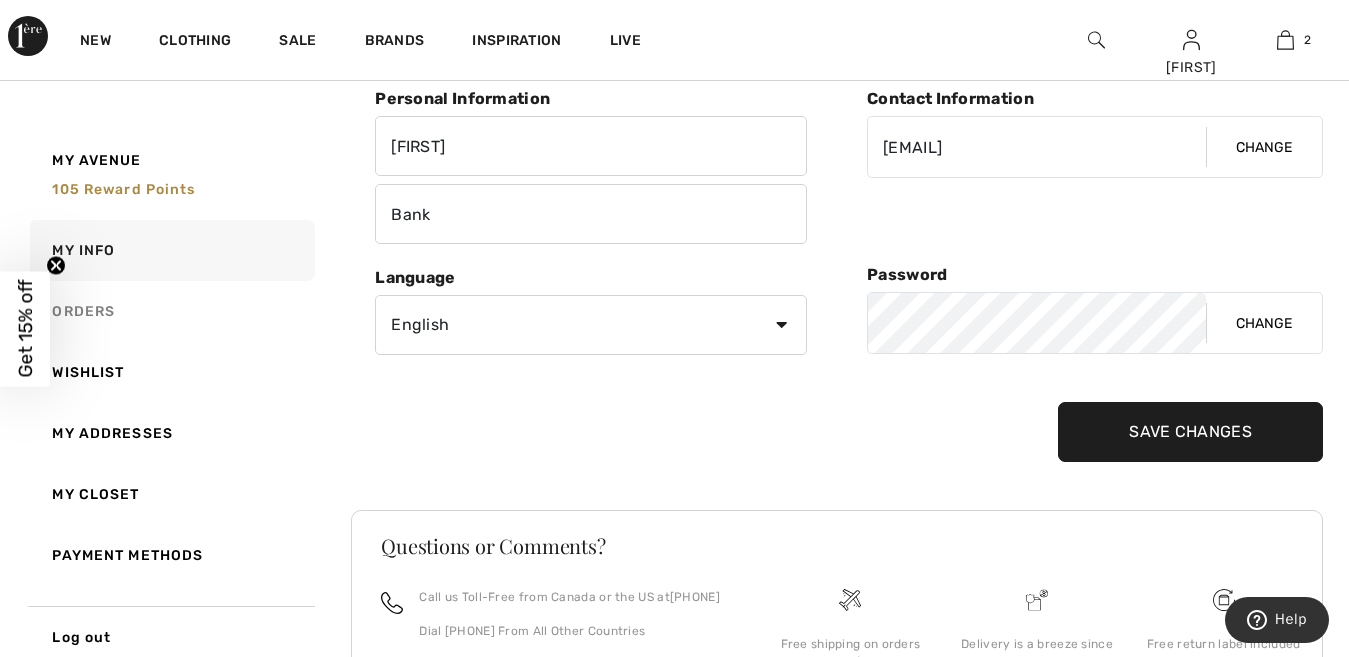 click on "Orders" at bounding box center [170, 311] 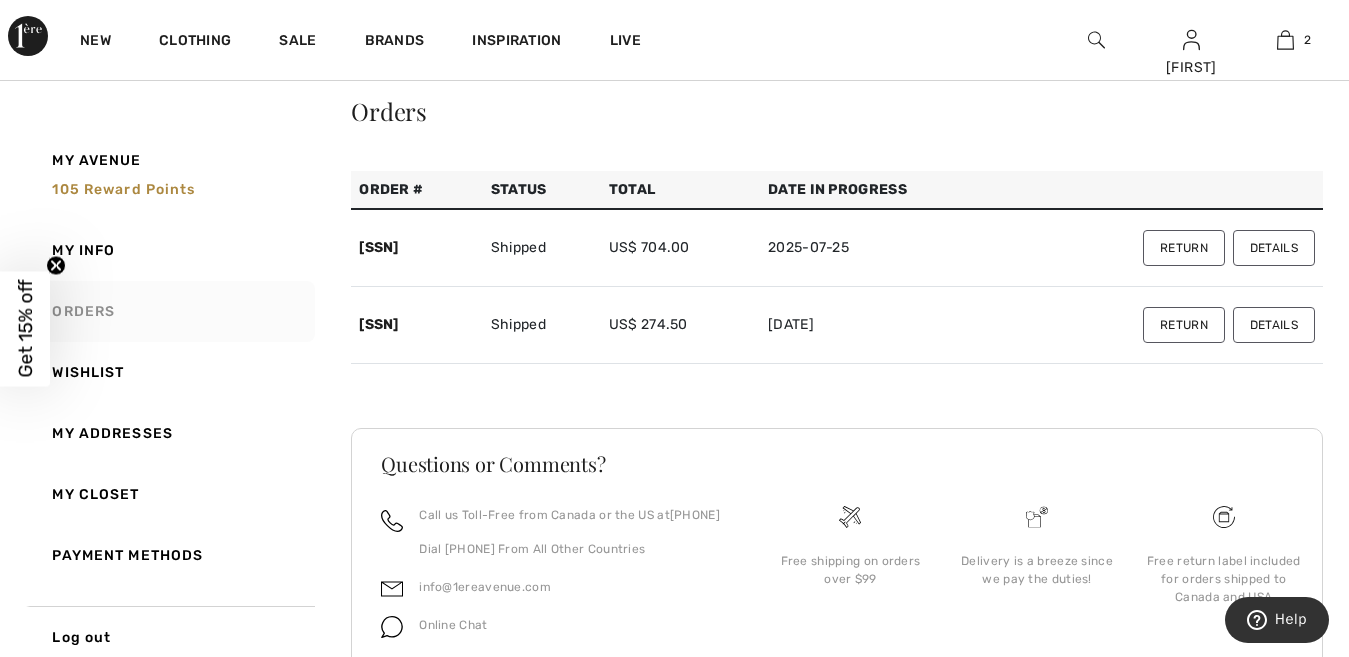 scroll, scrollTop: 55, scrollLeft: 0, axis: vertical 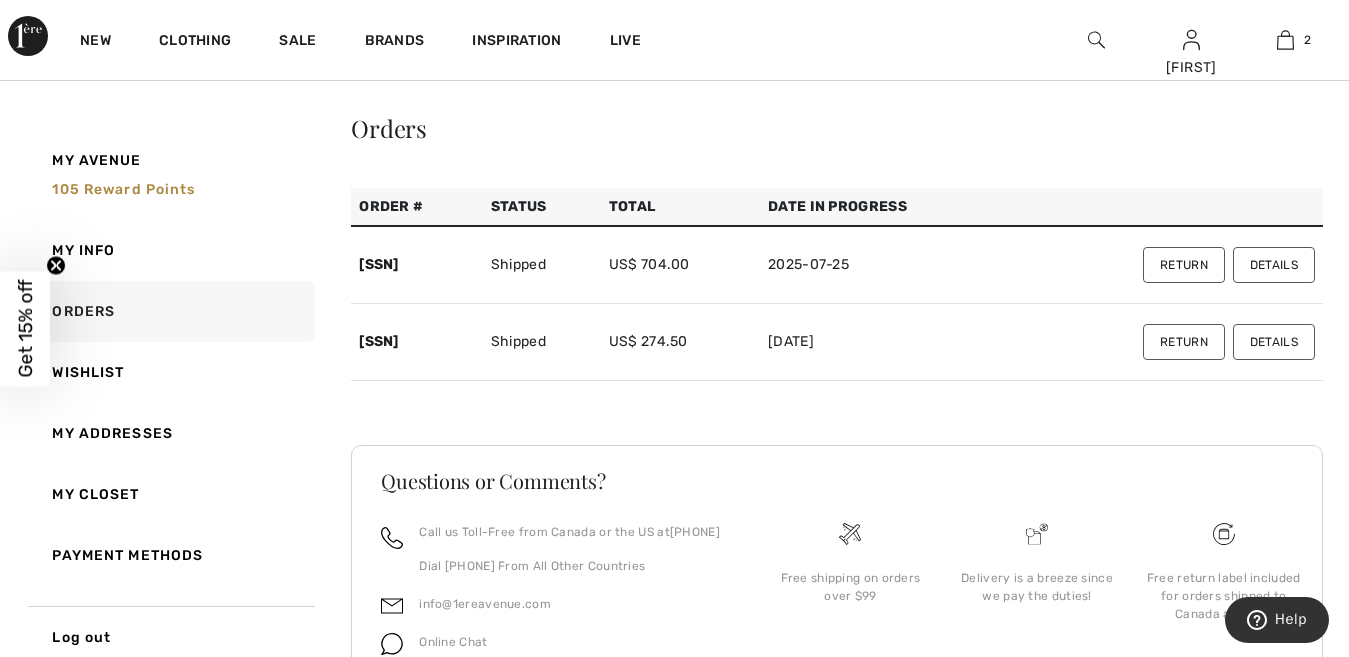 click on "Details" at bounding box center [1274, 342] 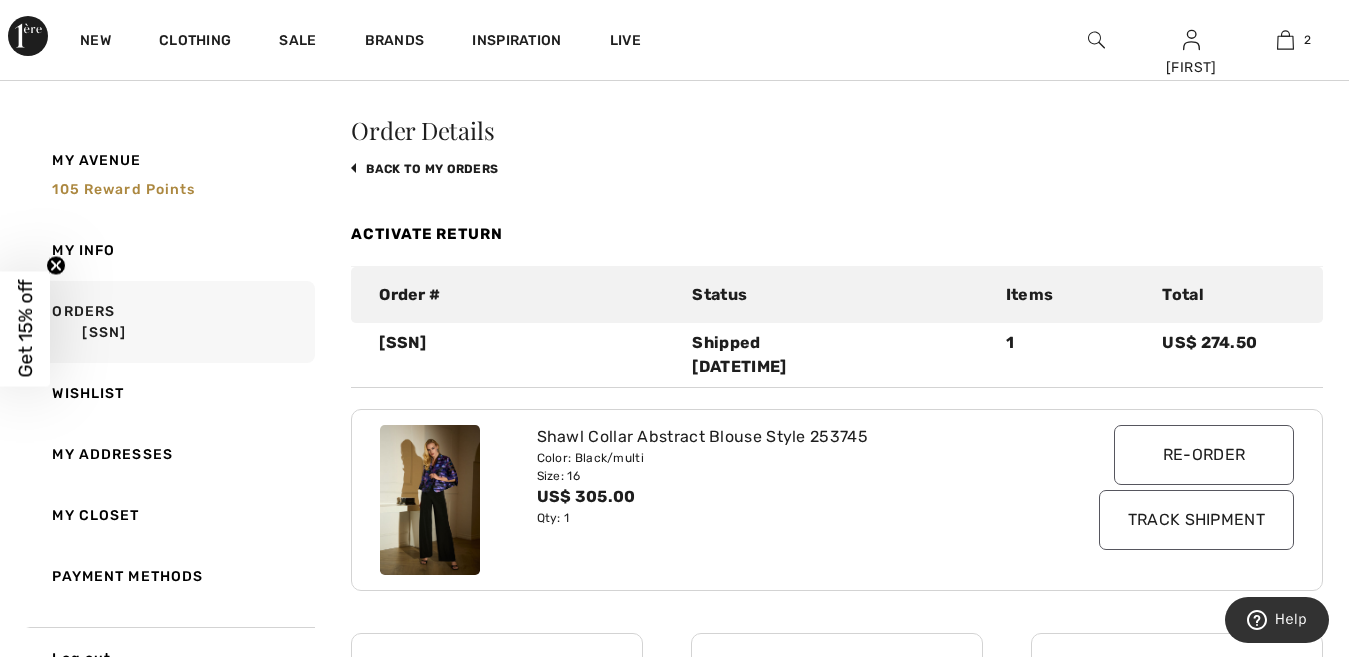 scroll, scrollTop: 51, scrollLeft: 0, axis: vertical 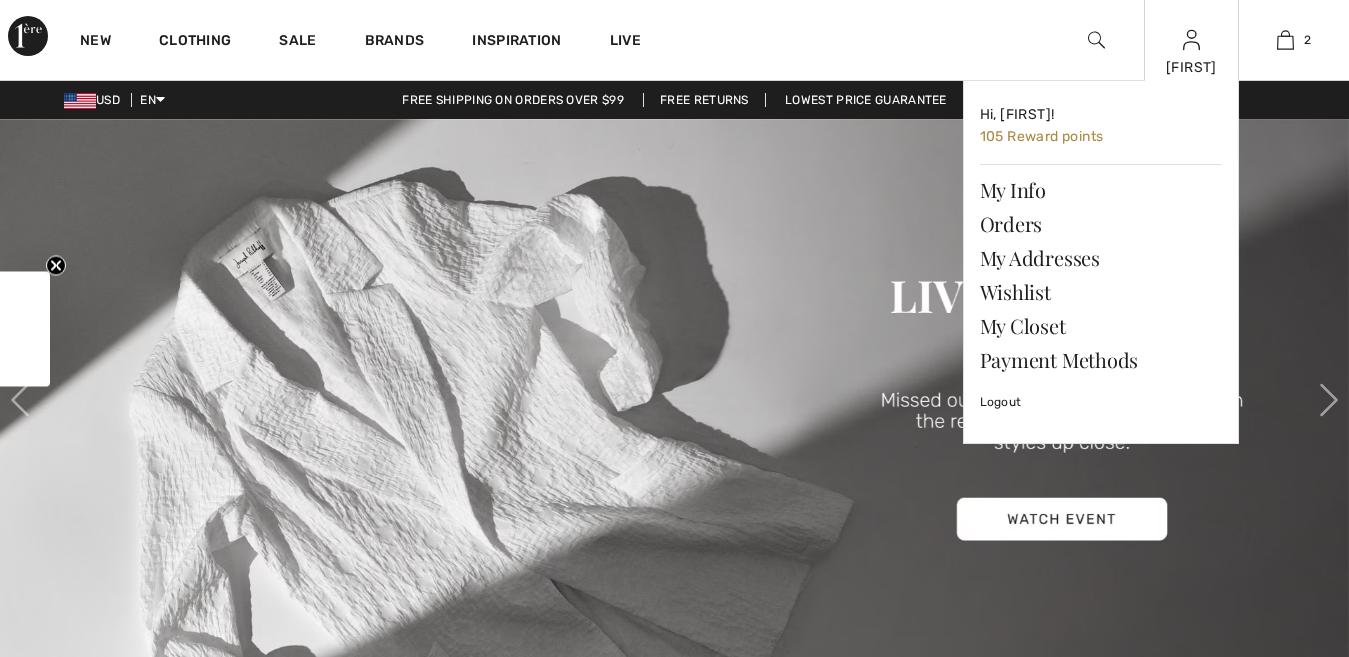click at bounding box center [1191, 40] 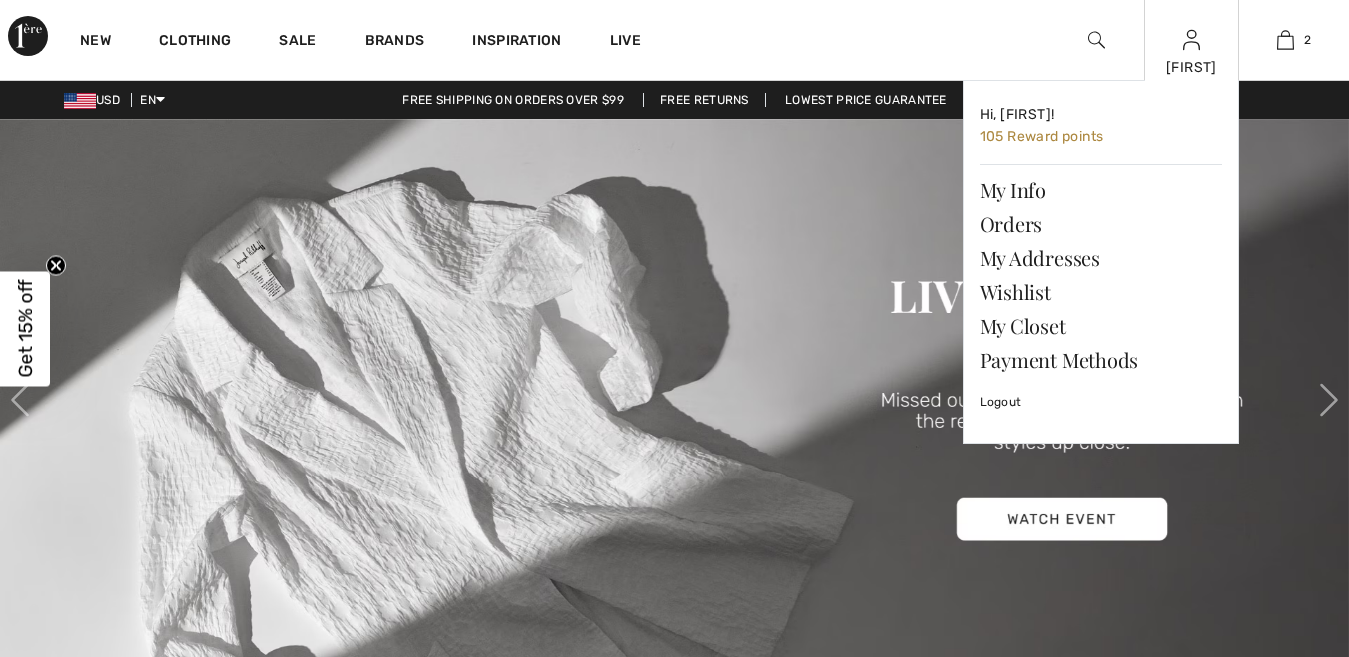 scroll, scrollTop: 0, scrollLeft: 0, axis: both 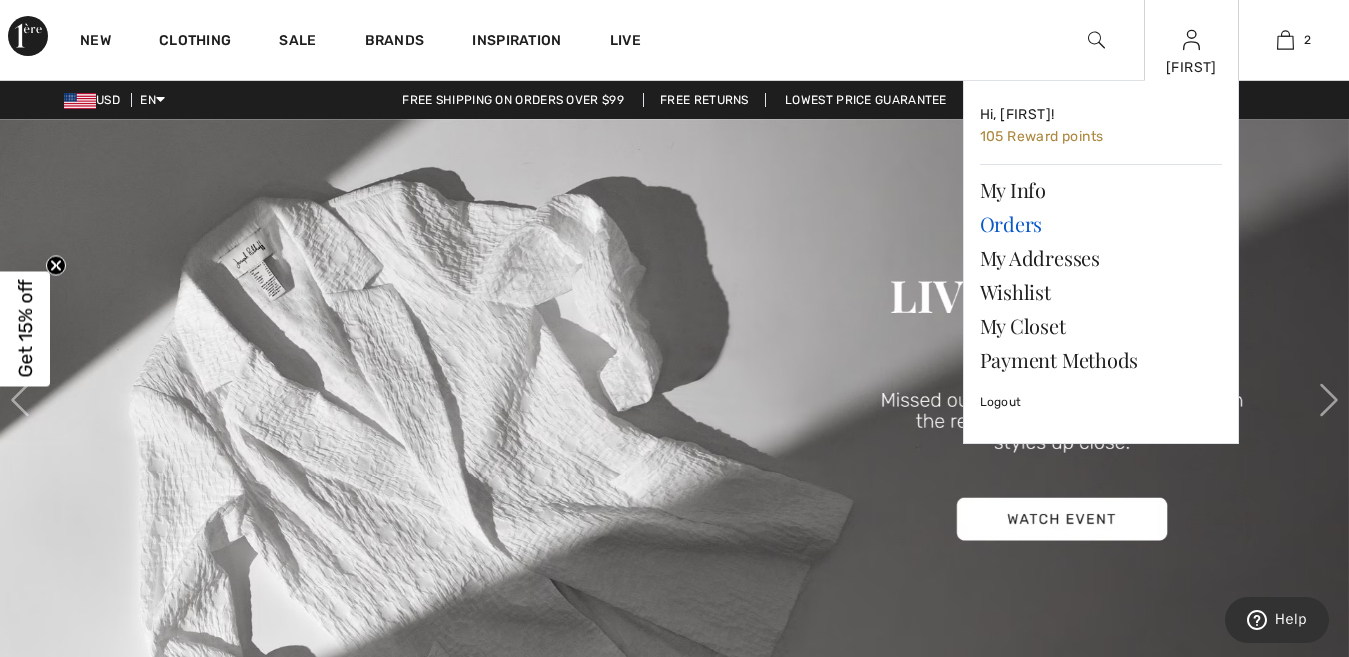 click on "Orders" at bounding box center (1101, 224) 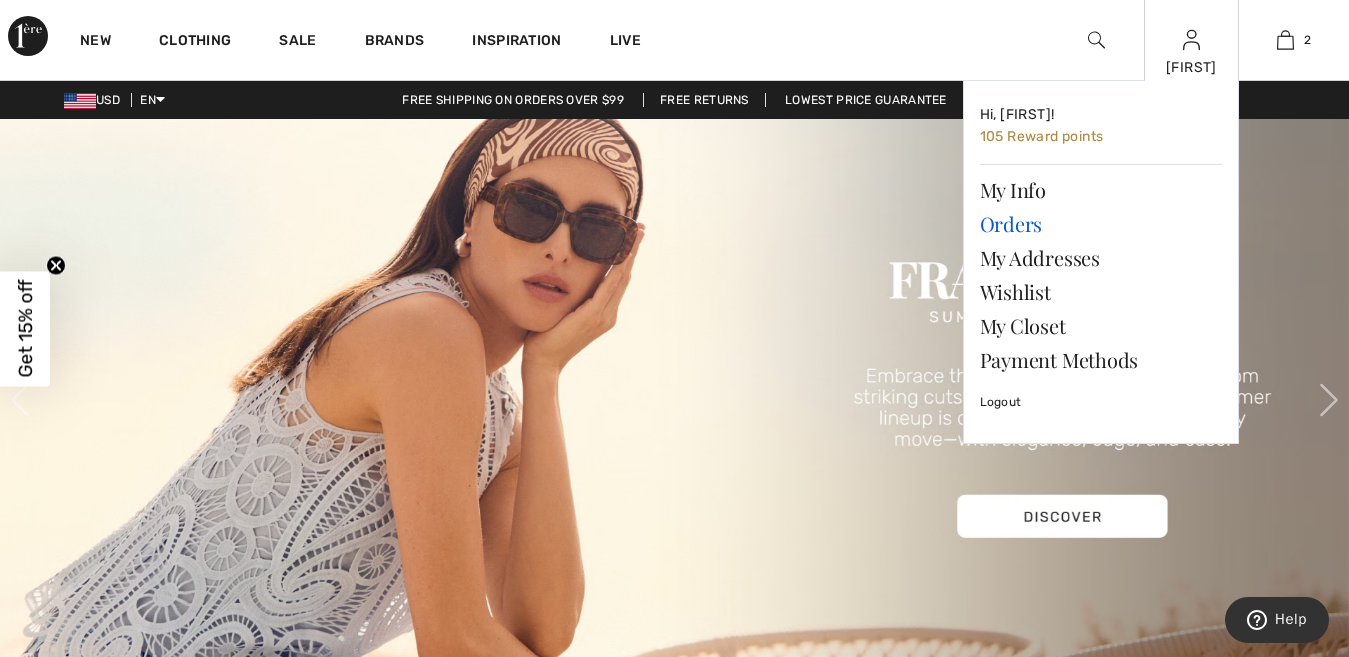 click on "Orders" at bounding box center (1101, 224) 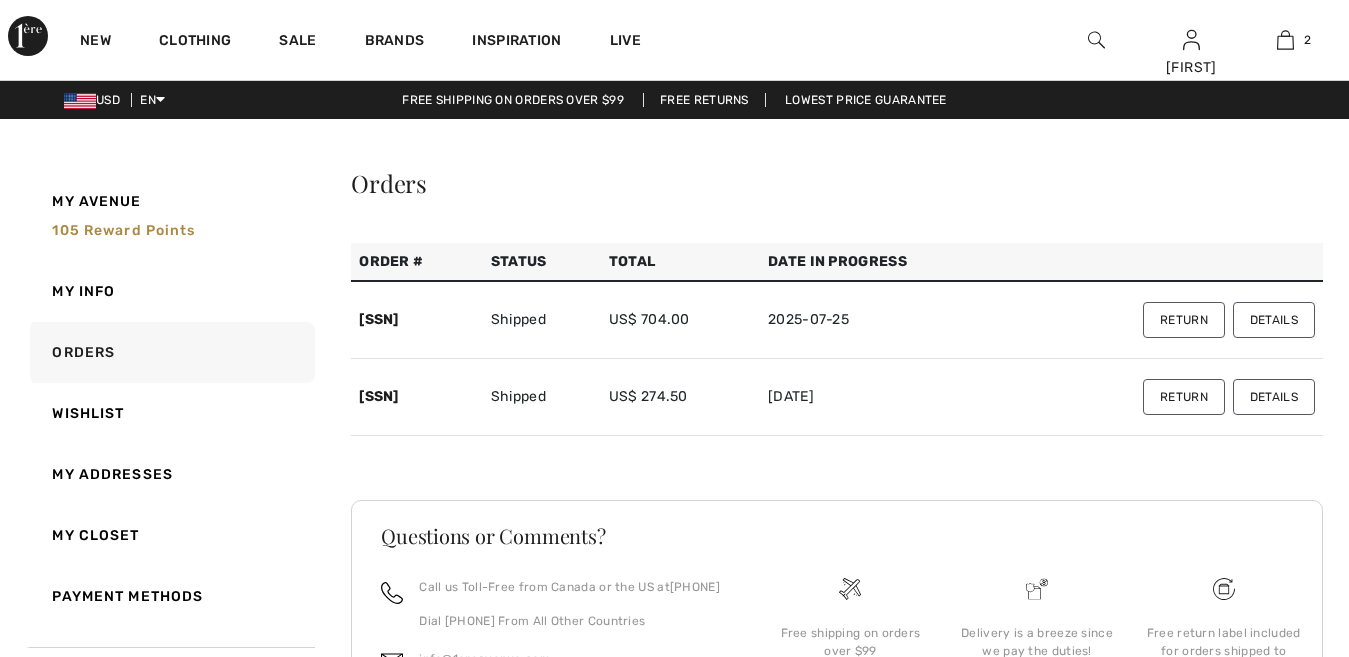 scroll, scrollTop: 0, scrollLeft: 0, axis: both 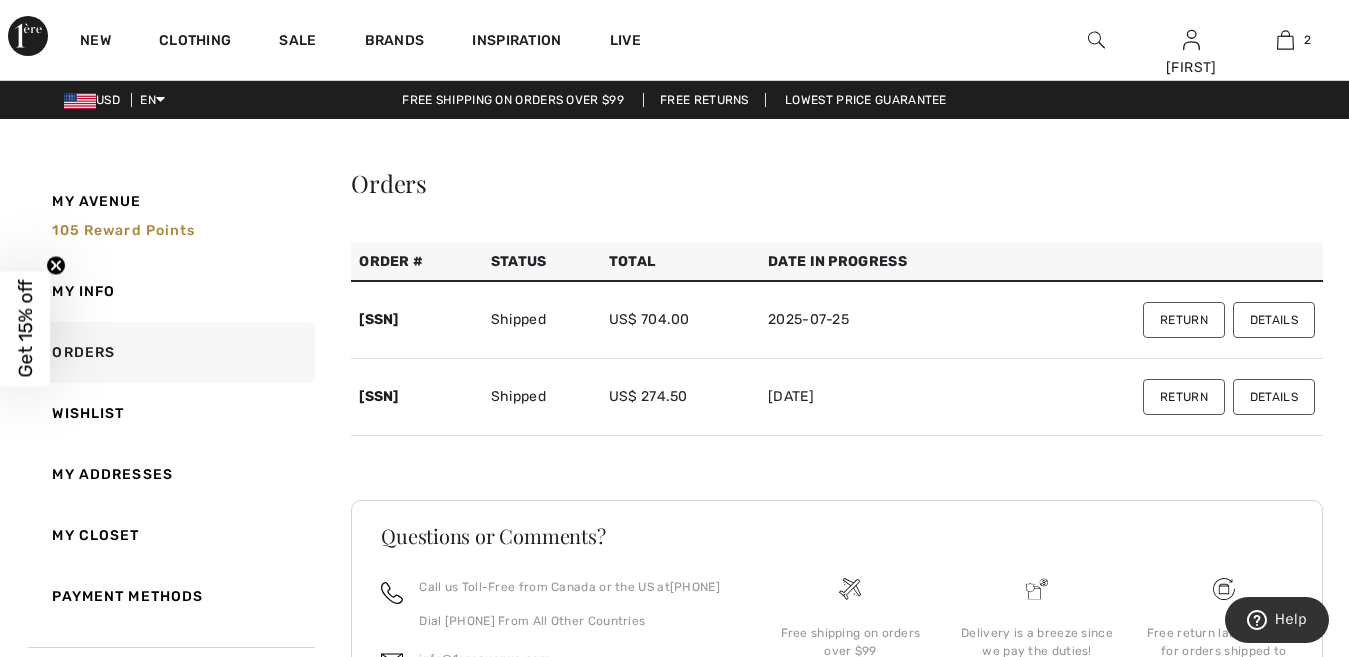 click on "Details" at bounding box center [1274, 320] 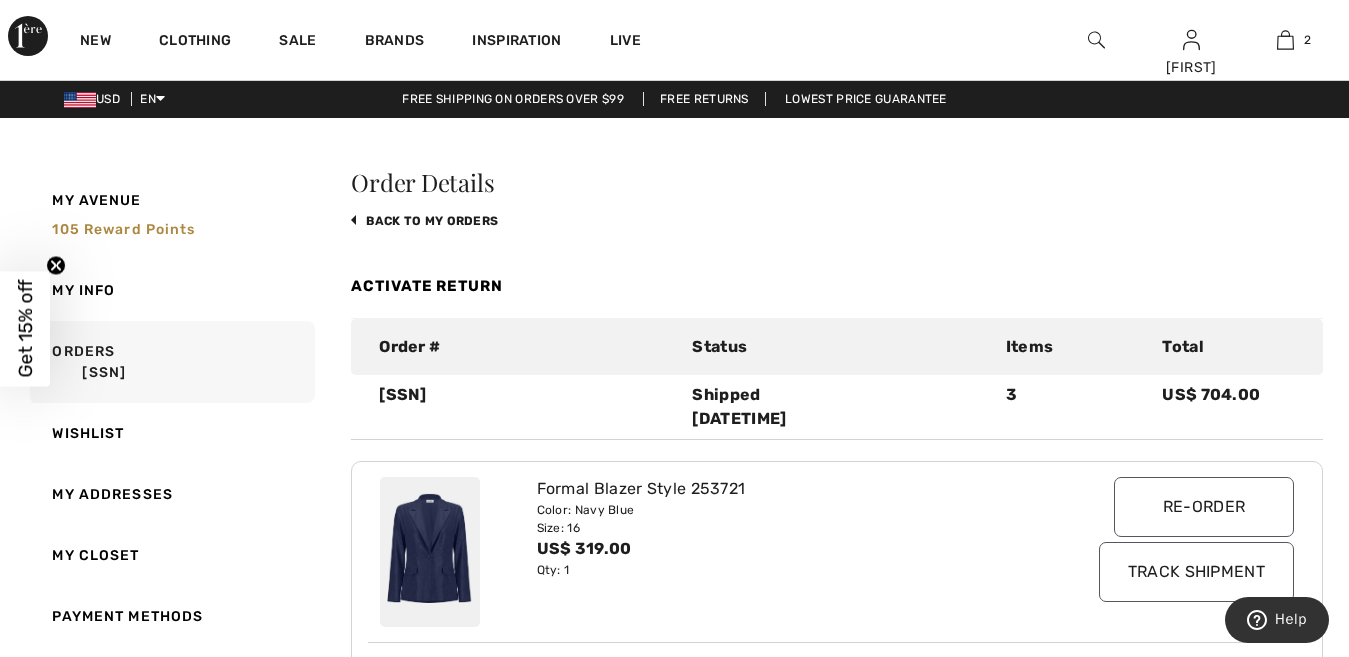scroll, scrollTop: 0, scrollLeft: 0, axis: both 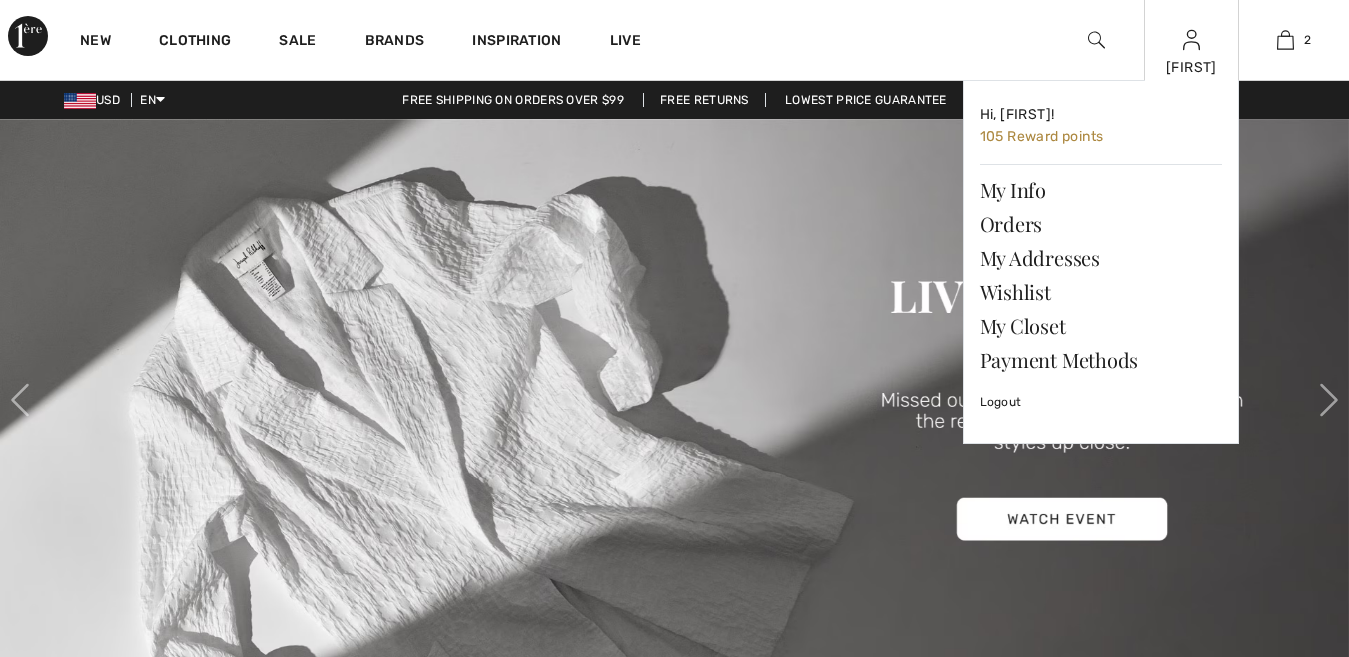 click at bounding box center [1191, 40] 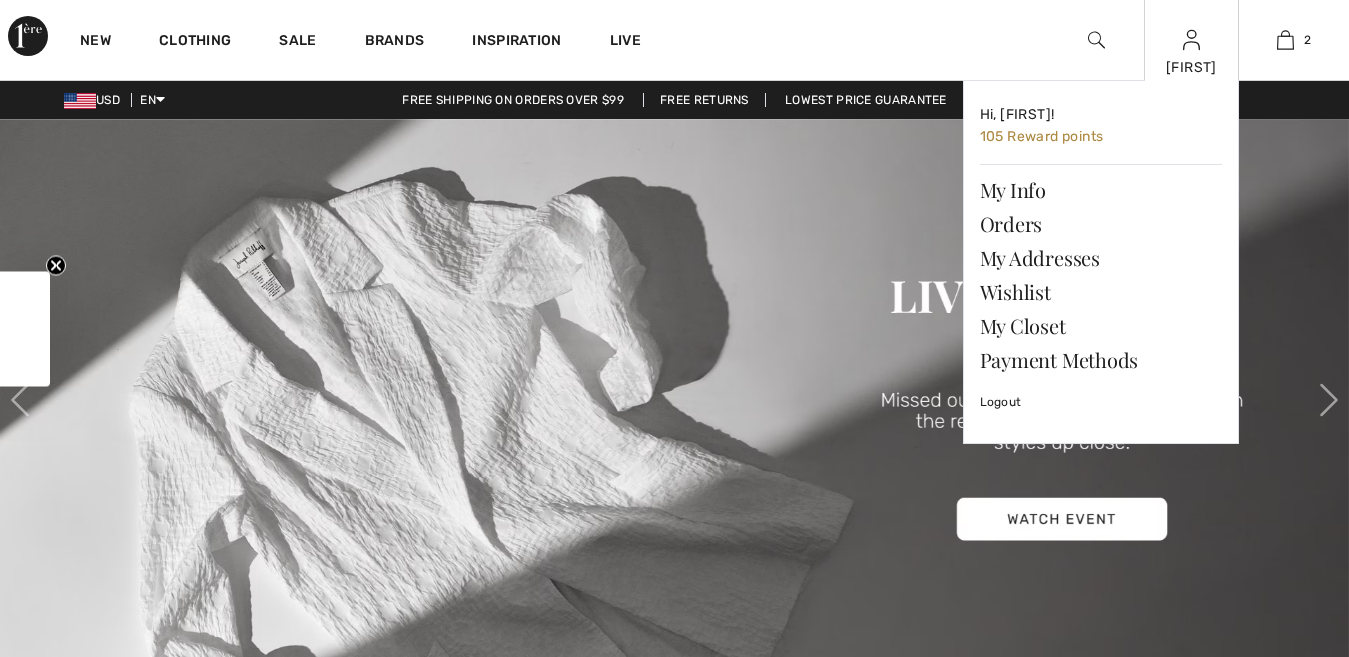 scroll, scrollTop: 0, scrollLeft: 0, axis: both 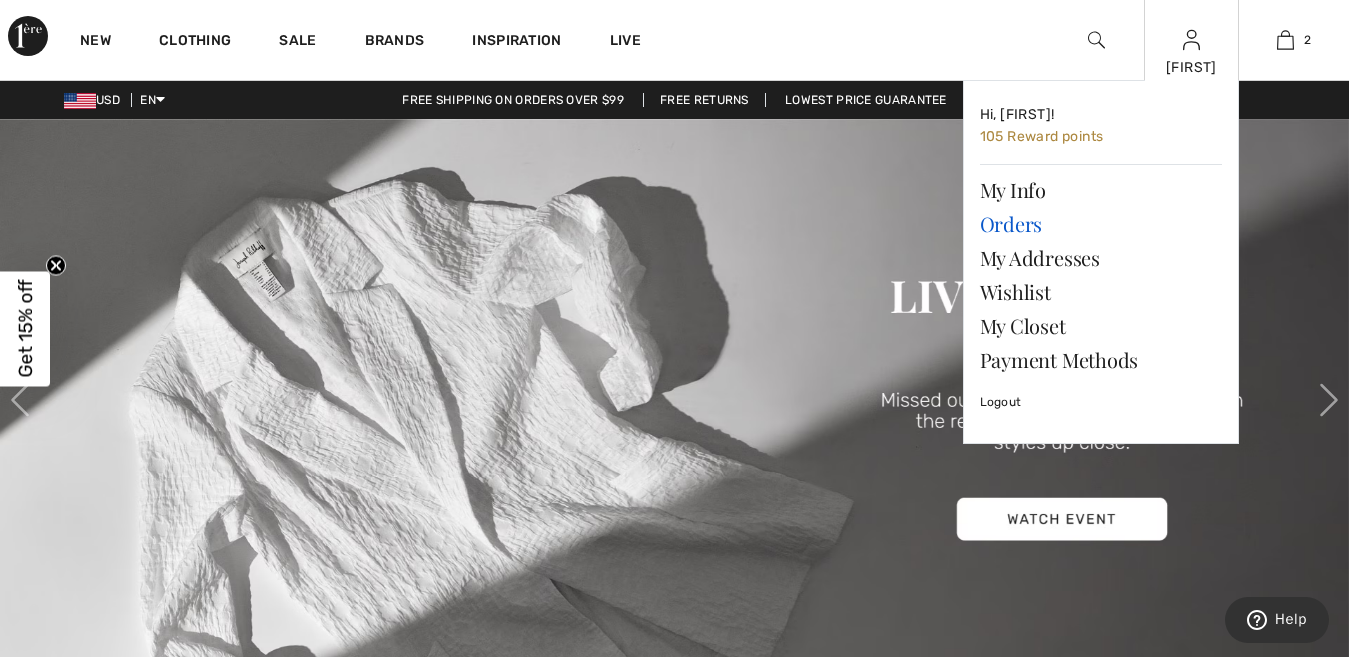 click on "Orders" at bounding box center (1101, 224) 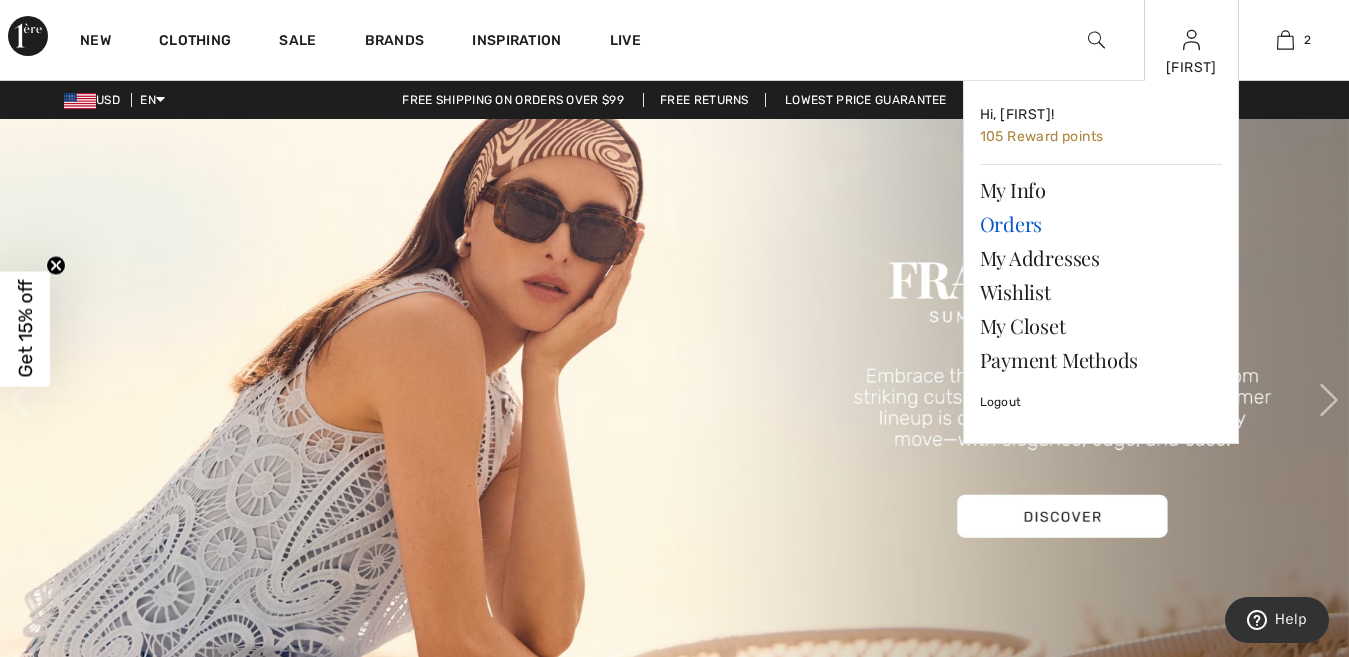 click on "Orders" at bounding box center [1101, 224] 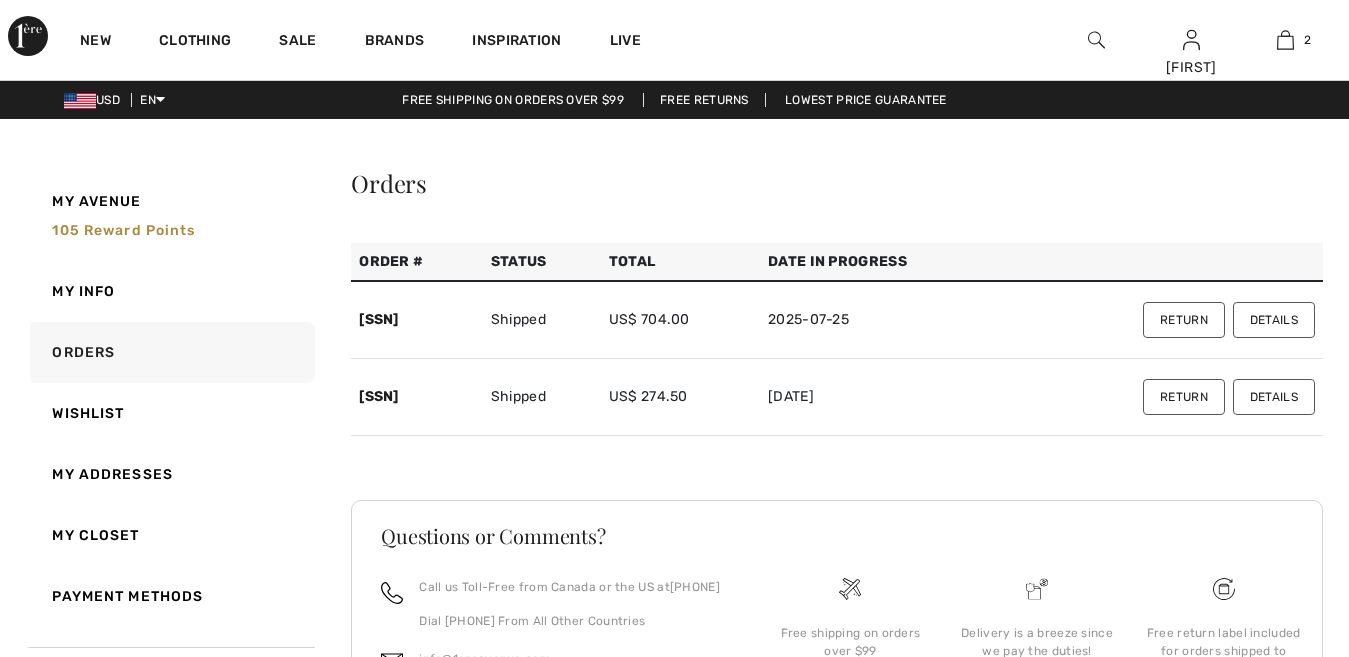 scroll, scrollTop: 0, scrollLeft: 0, axis: both 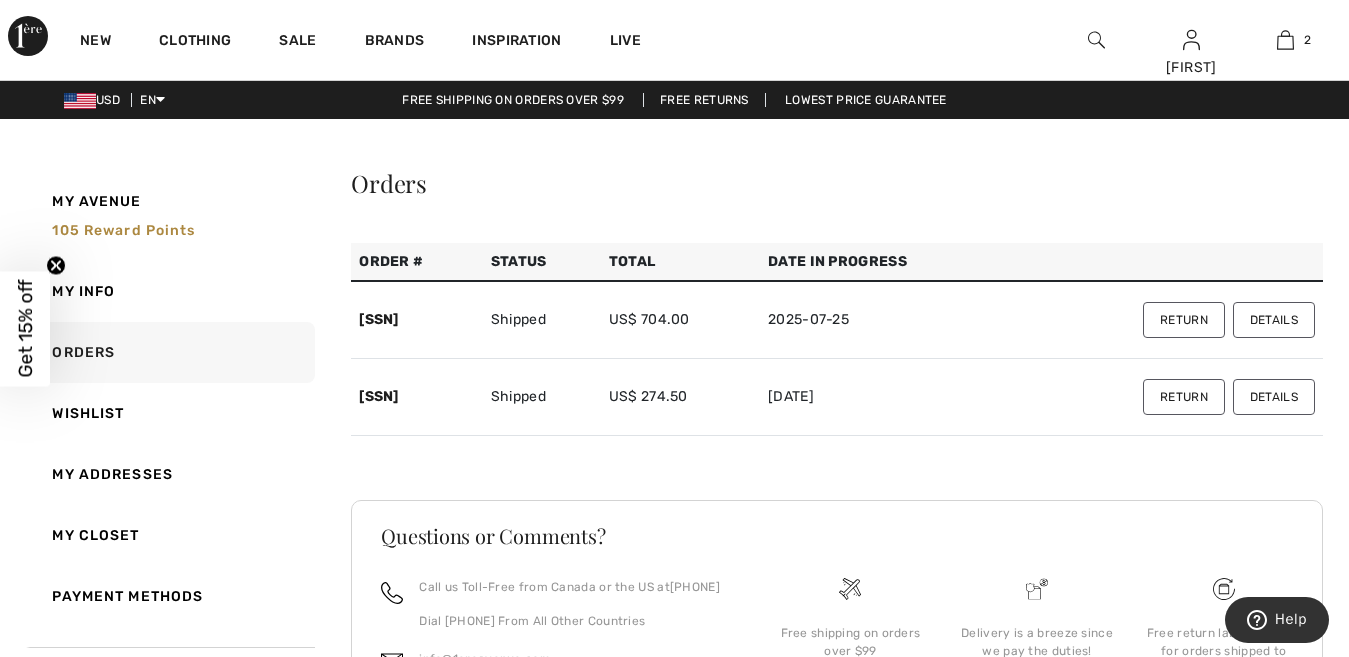click on "Details" at bounding box center (1274, 397) 